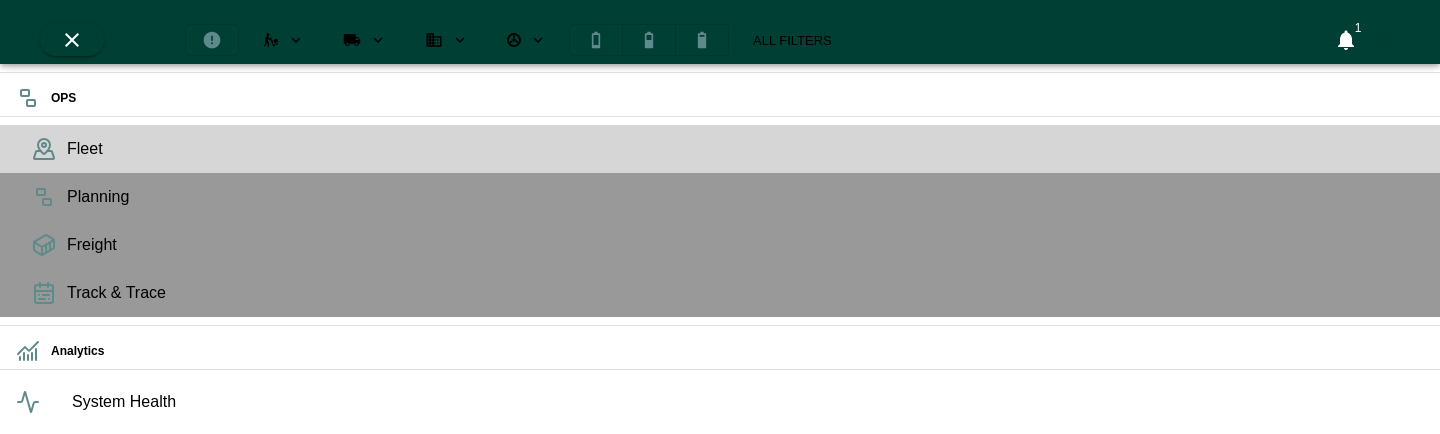 scroll, scrollTop: 0, scrollLeft: 0, axis: both 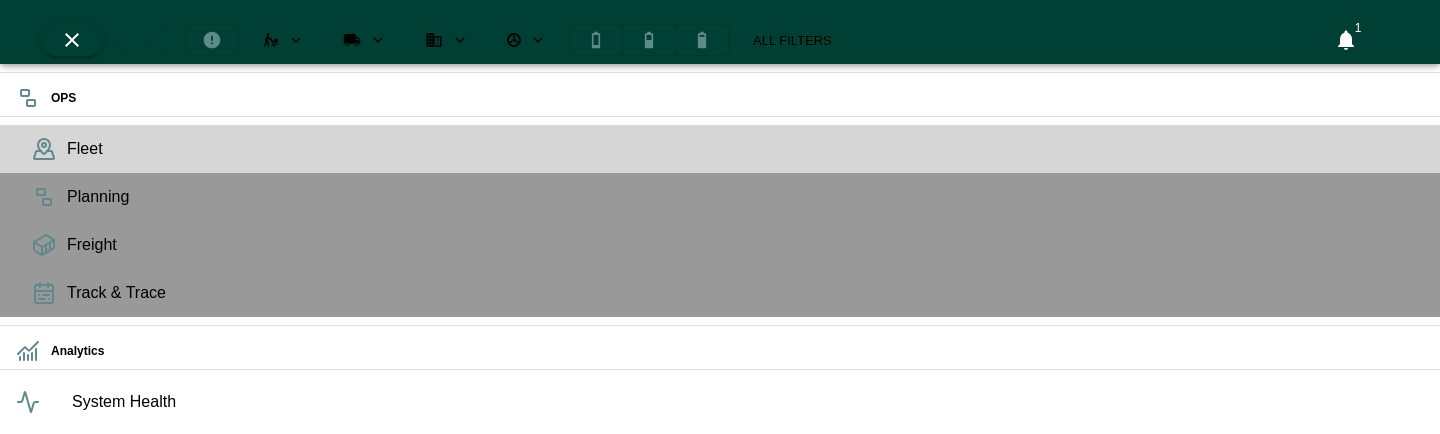click on "Empty Miles" at bounding box center [59, 1572] 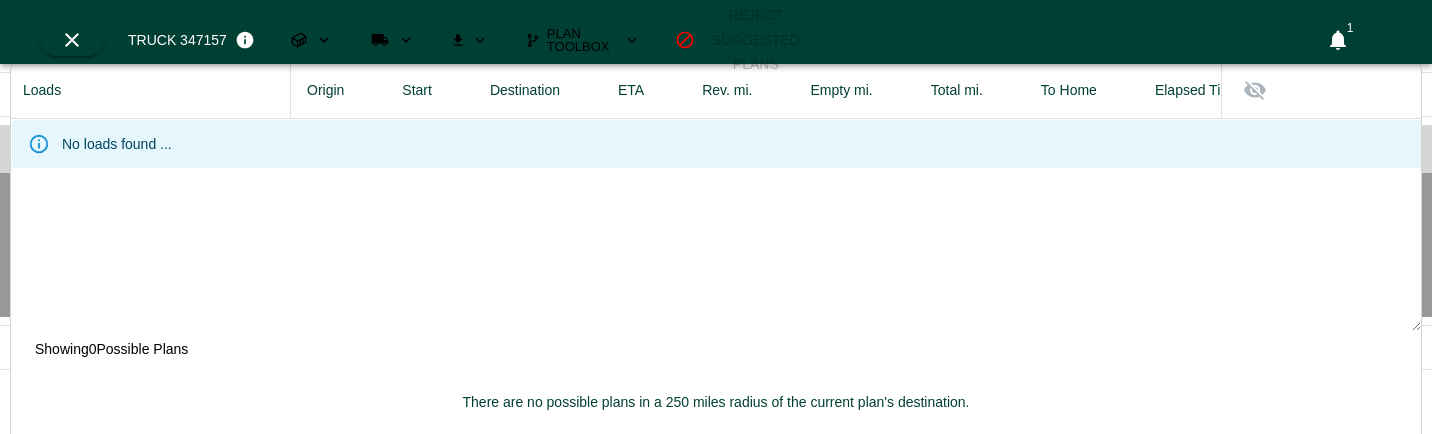 click at bounding box center (632, 40) 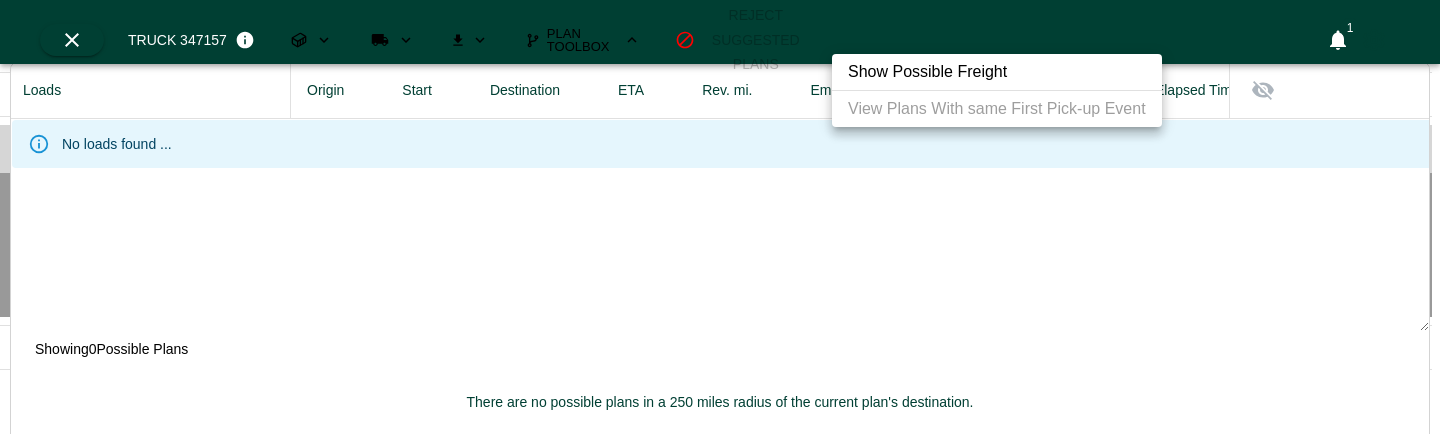 click at bounding box center (632, 40) 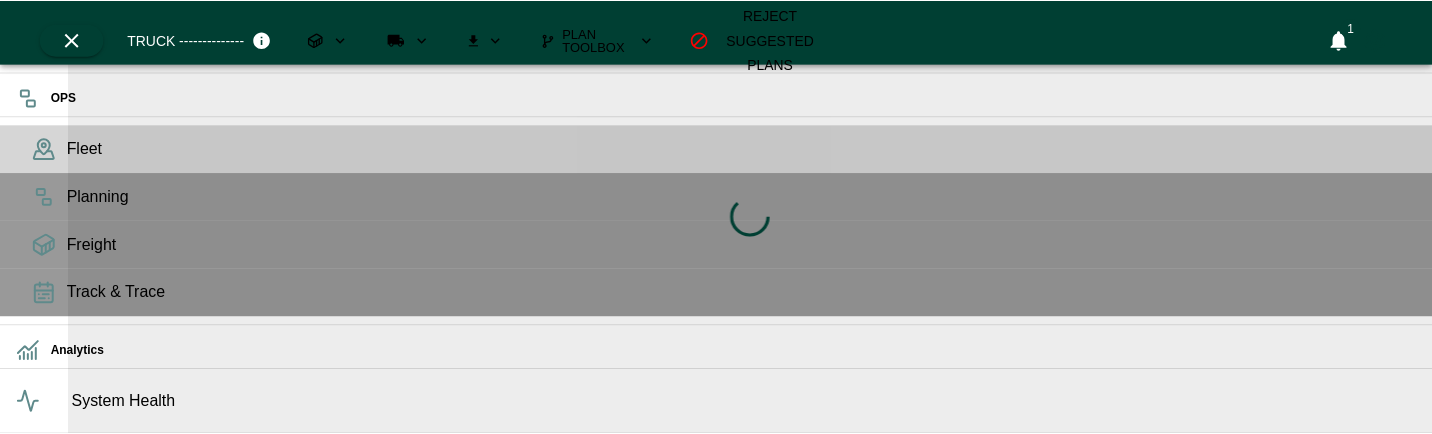 scroll, scrollTop: 0, scrollLeft: 0, axis: both 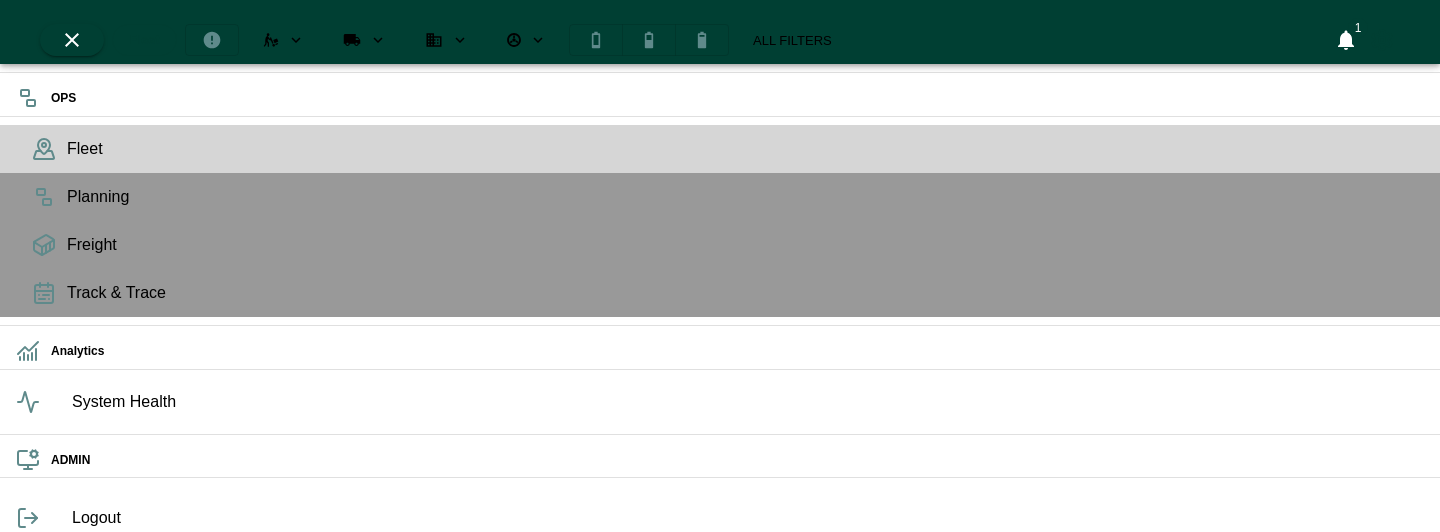 click on "Revenue MPH" at bounding box center (68, 924) 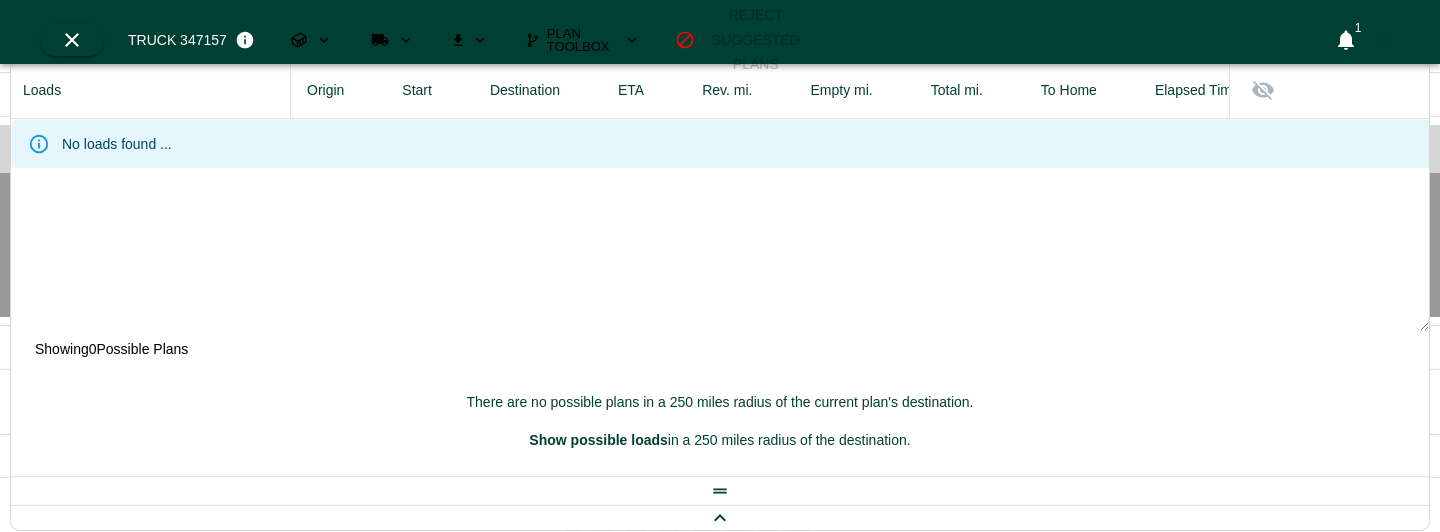 click on "Revenue MPH $8.89" at bounding box center (190, 937) 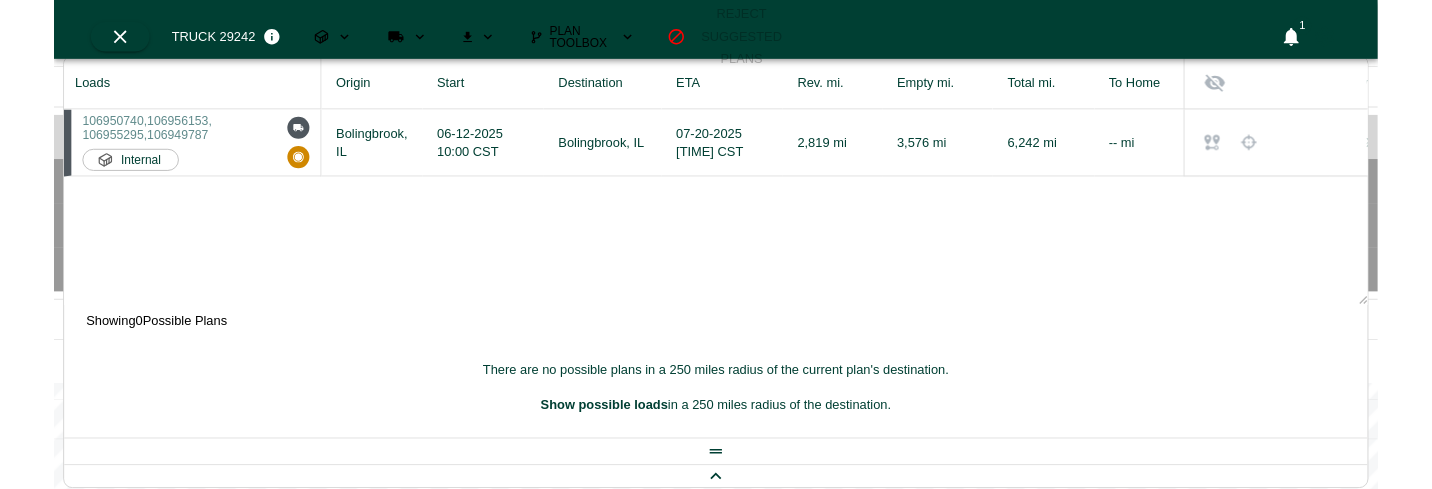 scroll, scrollTop: 0, scrollLeft: 0, axis: both 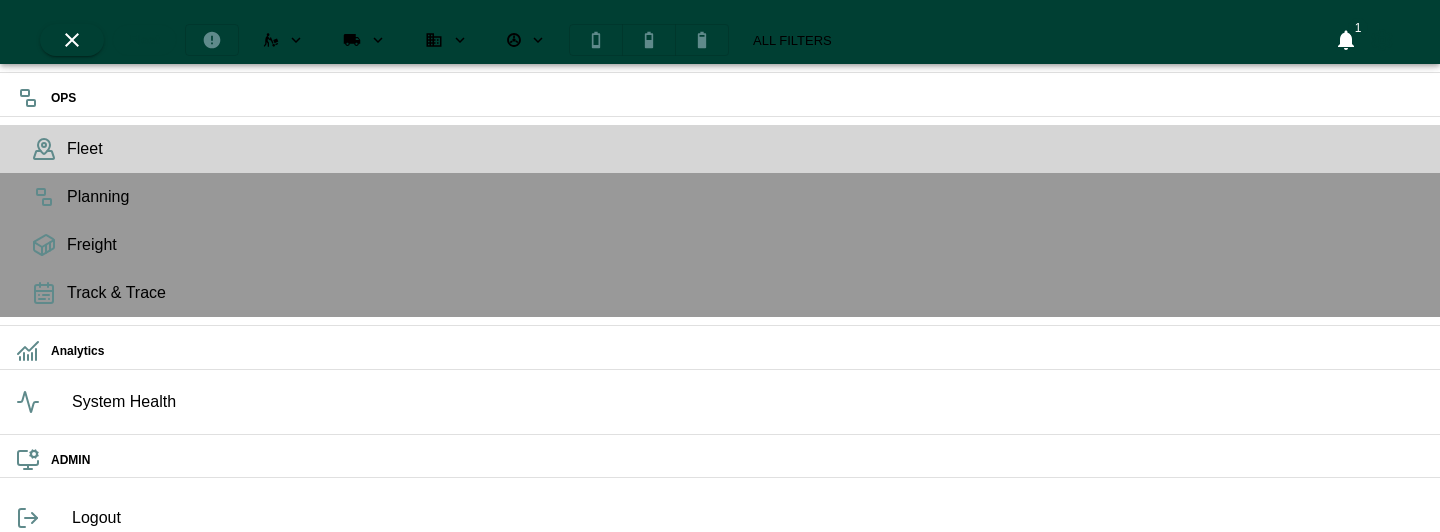 click on "0" at bounding box center (190, 1549) 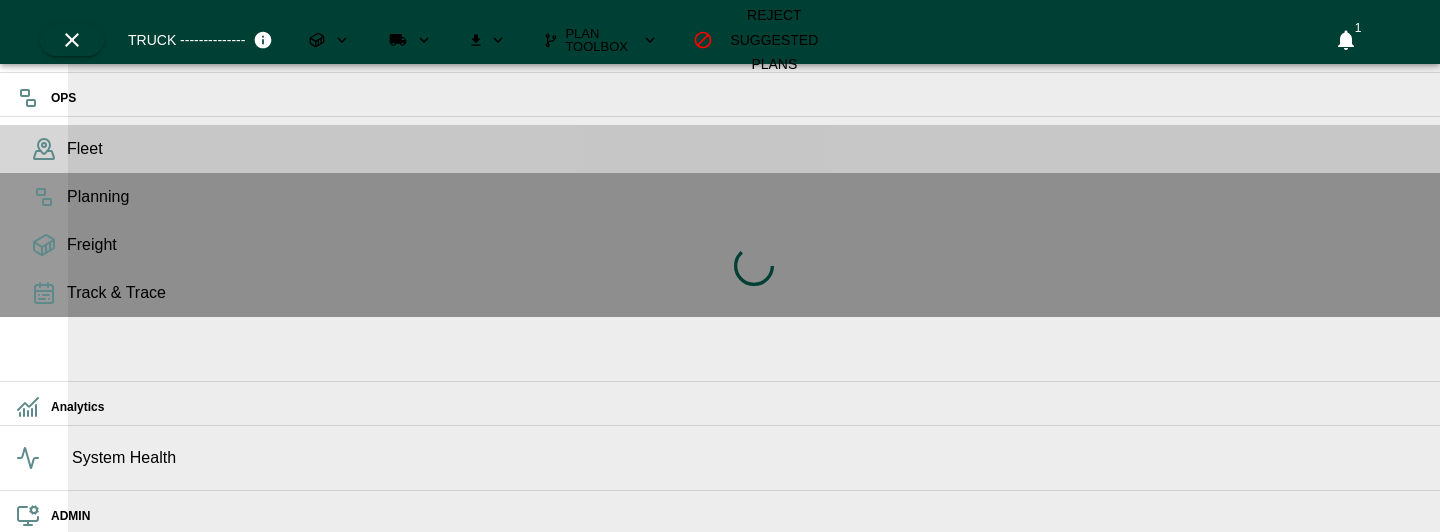 scroll, scrollTop: 0, scrollLeft: 0, axis: both 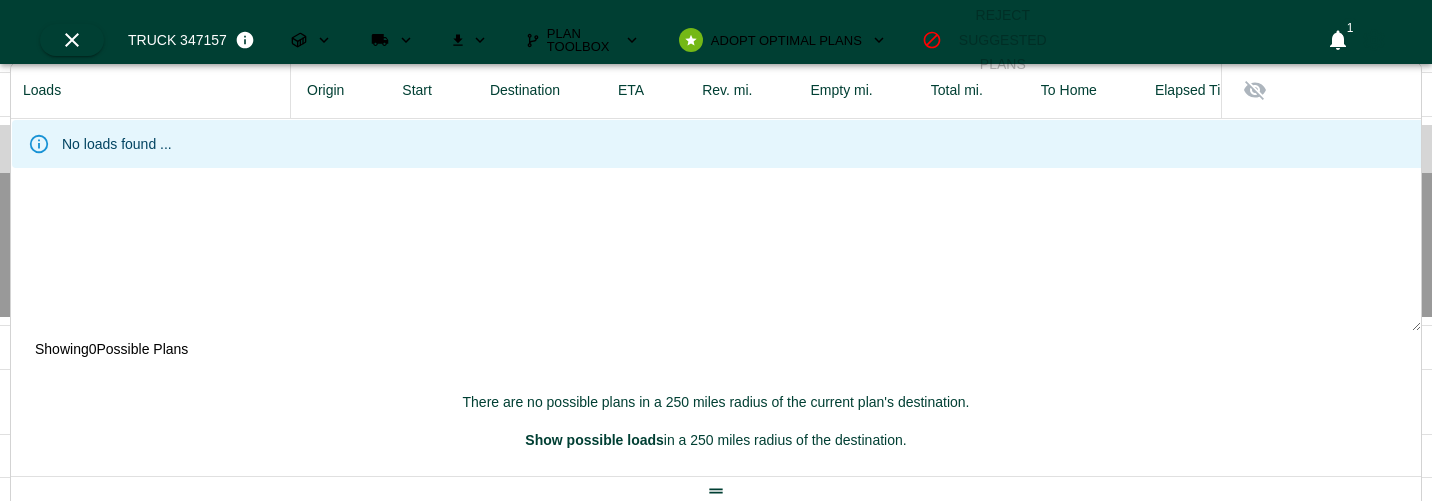 click at bounding box center (879, 40) 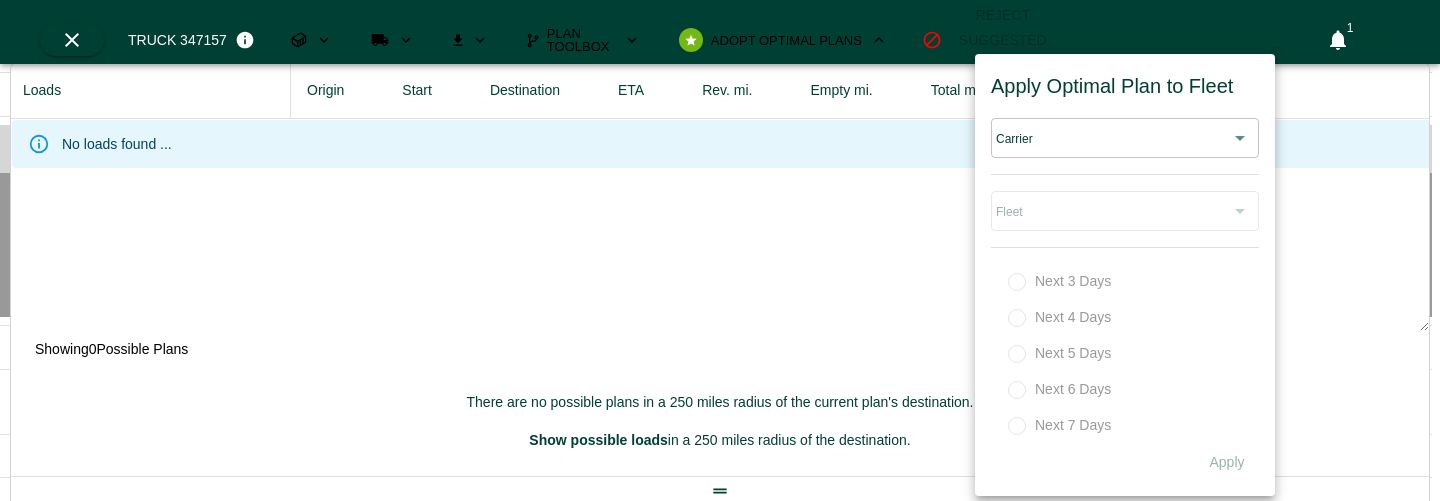 click on "OPS Fleet Planning Freight Track & Trace Analytics System Health ADMIN Logout Fleet List 42 trucks 1 ​ ​ [NUMBER] Hogan 0 Possible Plan s OffDuty Driver [FIRST] [LAST] None Revenue MPH $31.46 Total Miles 933 Empty Miles 0 Loaded Miles 933 PTA 07-07-2025 at 09:15 [NUMBER] Hogan 0 Possible Plan s OffDuty Driver [FIRST] [LAST] None Revenue MPH $26.35 Total Miles 856 Empty Miles 0 Loaded Miles 856 PTA 07-07-2025 at 09:15 [NUMBER] Hogan 7 Possible Plan s OffDuty Driver [FIRST] [LAST] None Revenue MPH $0.00 Total Miles 0 Empty Miles 0 Loaded Miles 0 PTA 07-07-2025 at 09:15 [NUMBER] Hogan 0 Possible Plan s OffDuty Driver [FIRST] [LAST] None Revenue MPH $0.00 Total Miles 0 Empty Miles 0 Loaded Miles 0 PTA 07-07-2025 at 09:15 [NUMBER] Hogan 0 Possible Plan s OffDuty Driver [FIRST] [LAST] None Revenue MPH $10.33 Total Miles 1924 Empty Miles 1304 Loaded Miles 620 PTA 07-07-2025 at 09:15 [NUMBER] Hogan 8 Possible Plan s OffDuty Driver [FIRST] [LAST] None Revenue MPH $0.00 Total Miles 0 0" at bounding box center (720, 596) 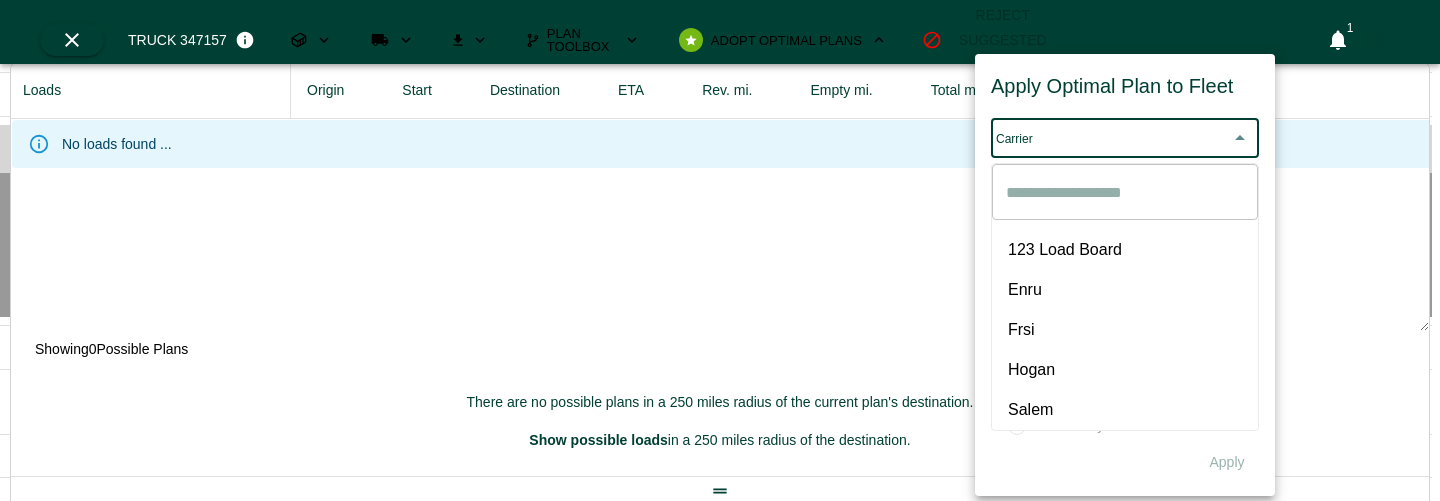 click at bounding box center (720, 250) 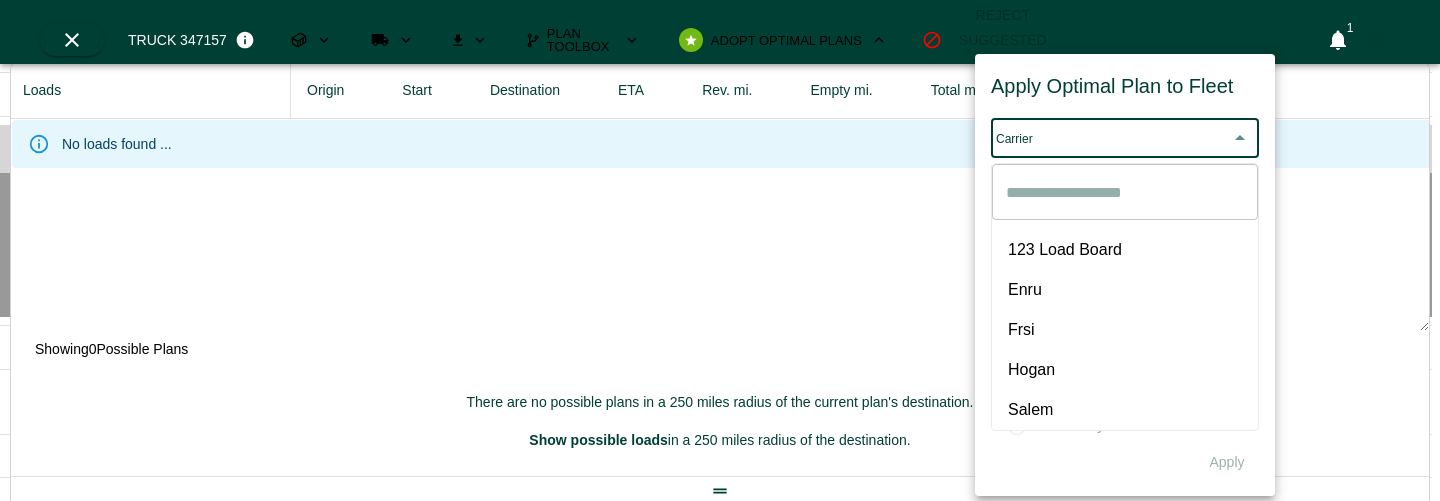 click on "Hogan" at bounding box center (1125, 250) 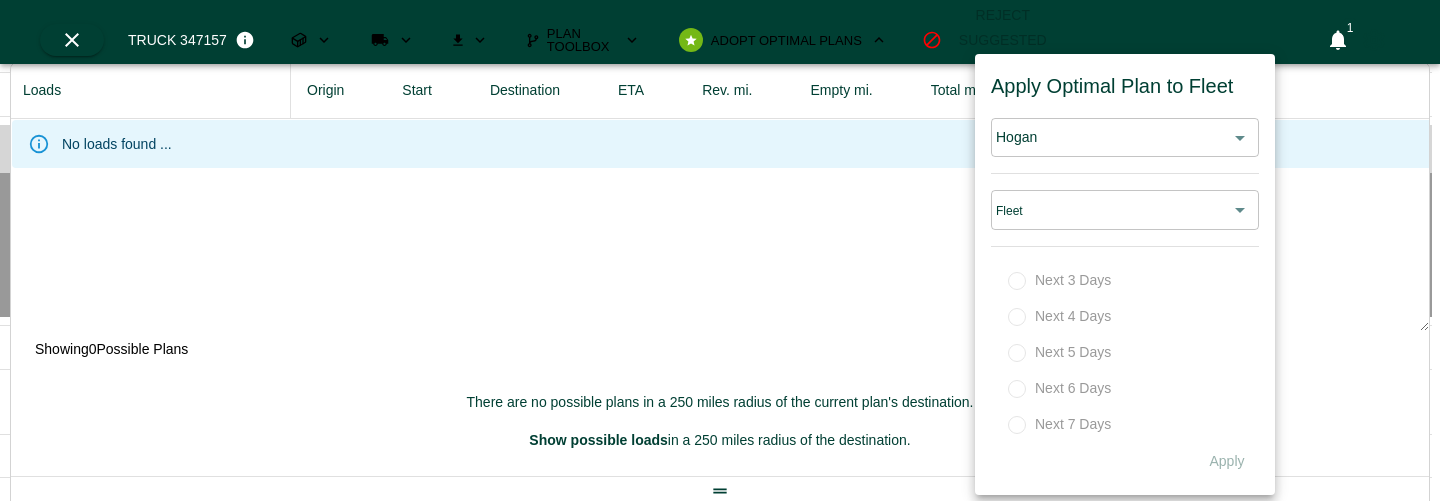 click on "Apply Optimal Plan to Fleet Hogan ***** ​ Fleet ​ Next 3 Days Next 4 Days Next 5 Days Next 6 Days Next 7 Days Apply" at bounding box center [1125, 274] 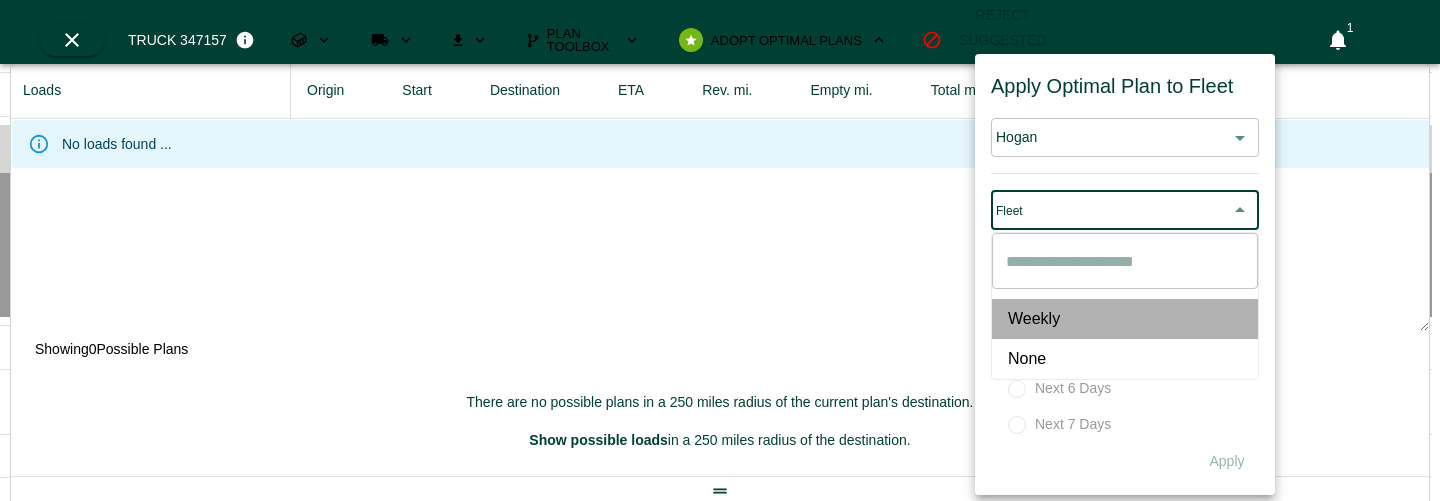 click on "Weekly" at bounding box center (1125, 319) 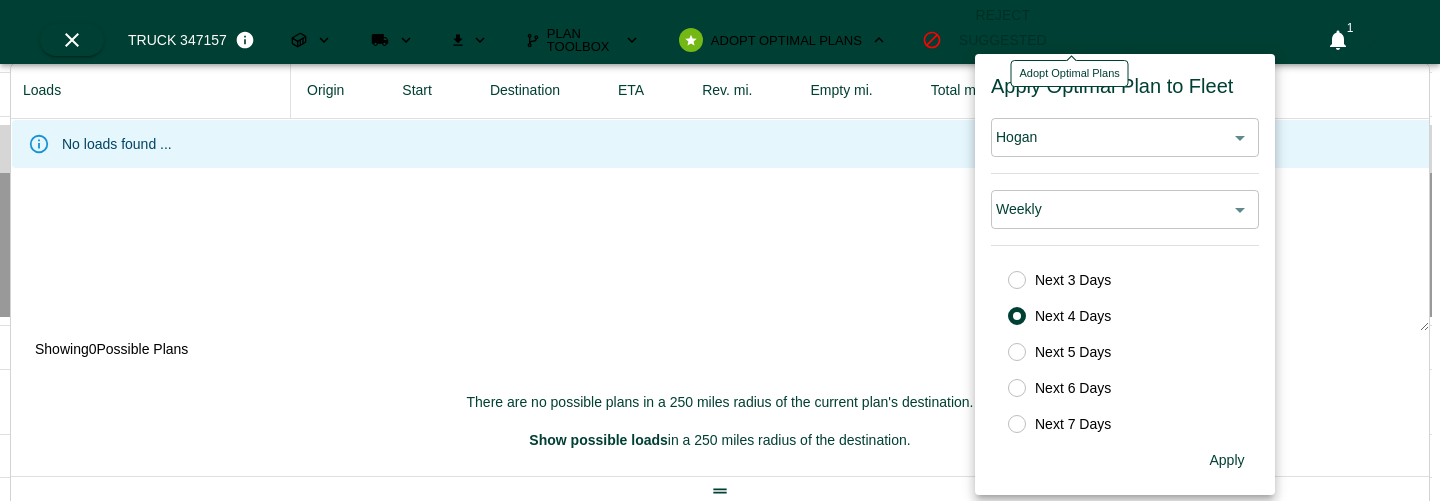 click at bounding box center [879, 40] 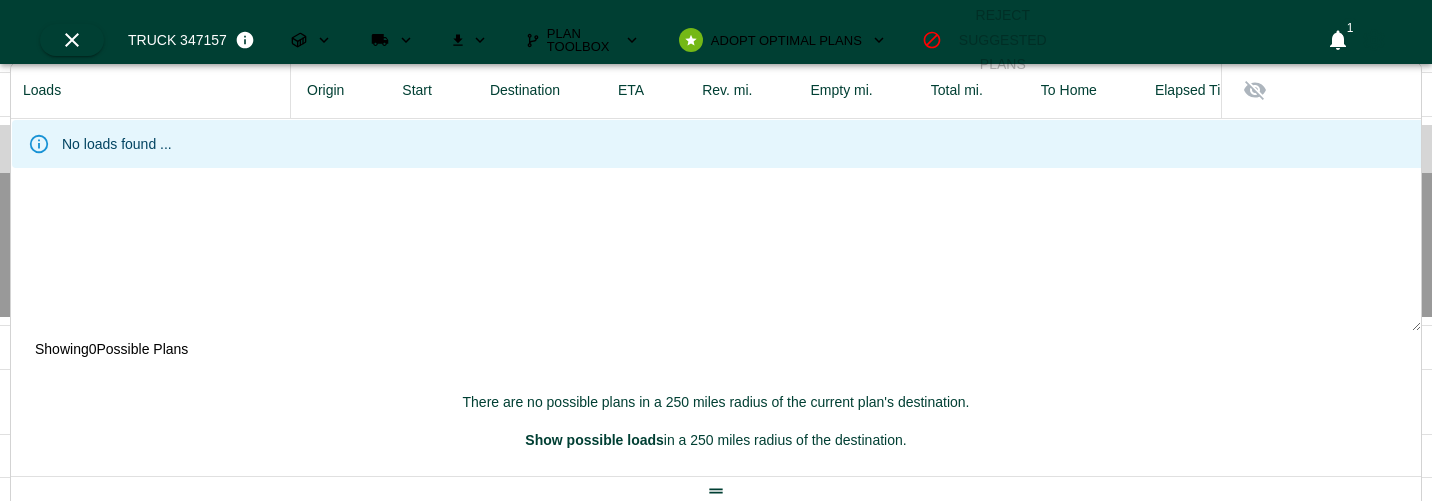 click on "Loads Origin Start Destination ETA Rev. mi. Empty mi. Total mi. To Home Elapsed Time Revenue mi/h sorted descending Risk Score No loads found ..." at bounding box center [716, 196] 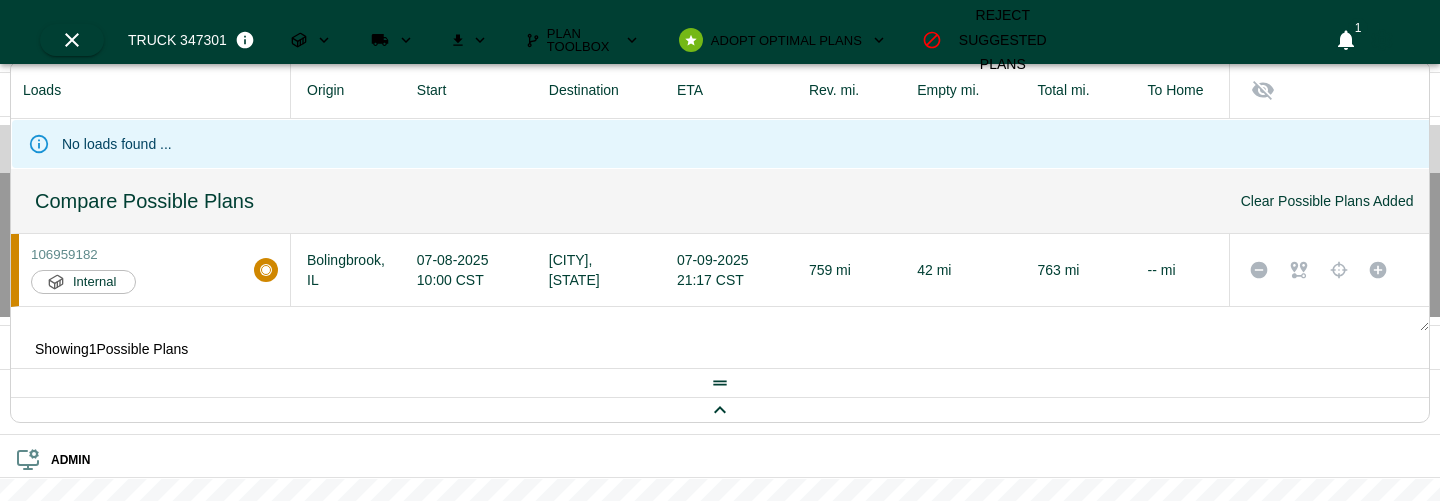 scroll, scrollTop: 7431, scrollLeft: 0, axis: vertical 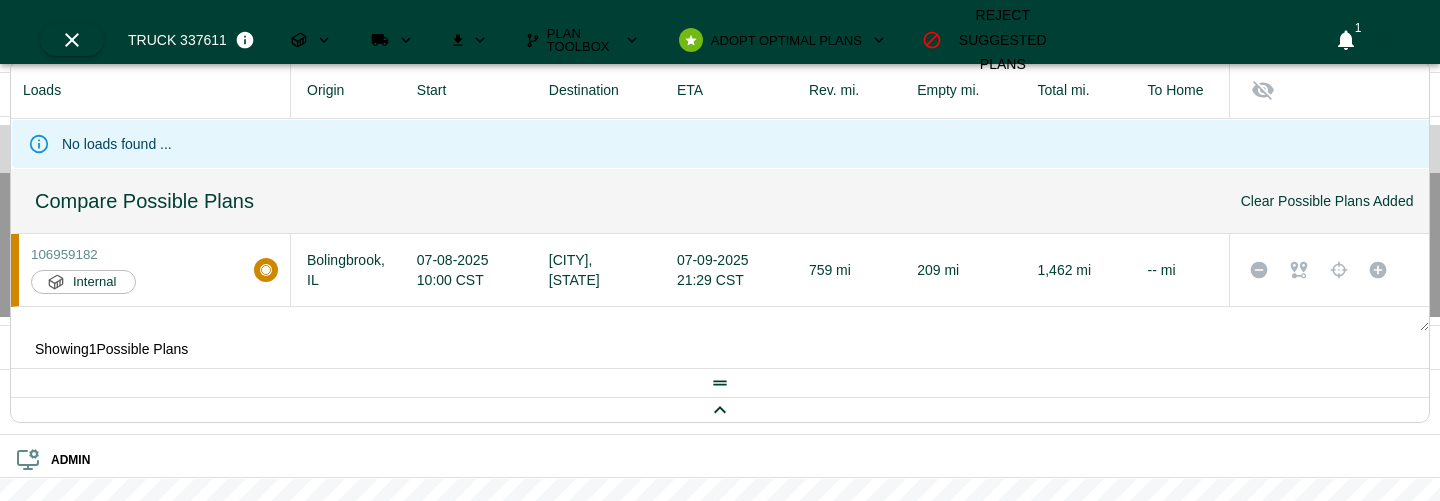click on "158" at bounding box center [190, 706] 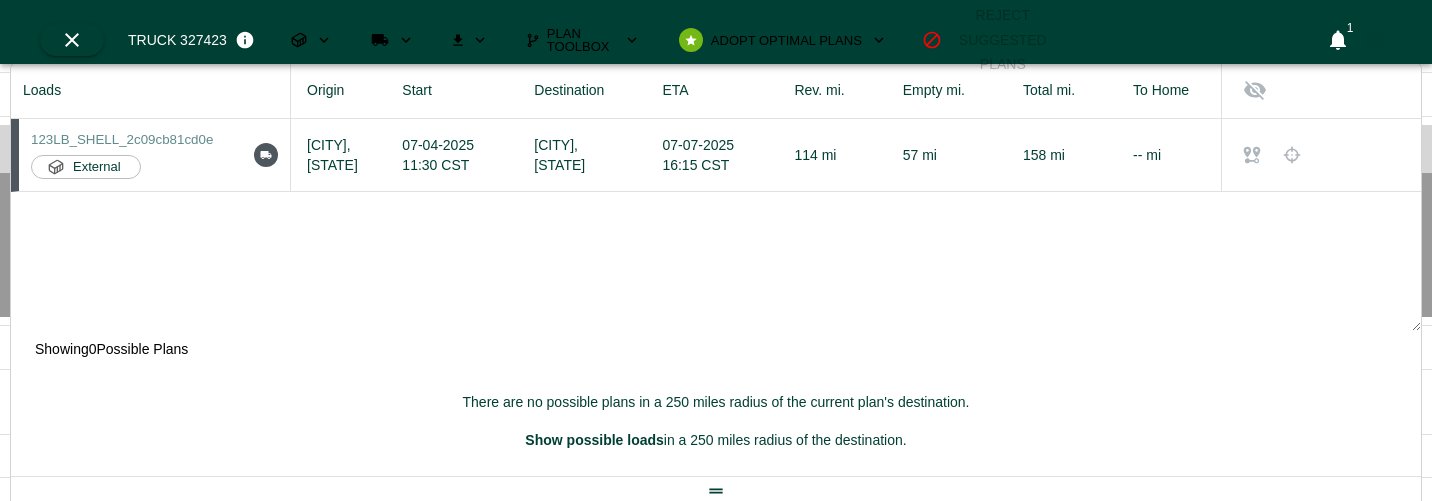 click on "Driver [FIRST] [LAST] None" at bounding box center [190, 586] 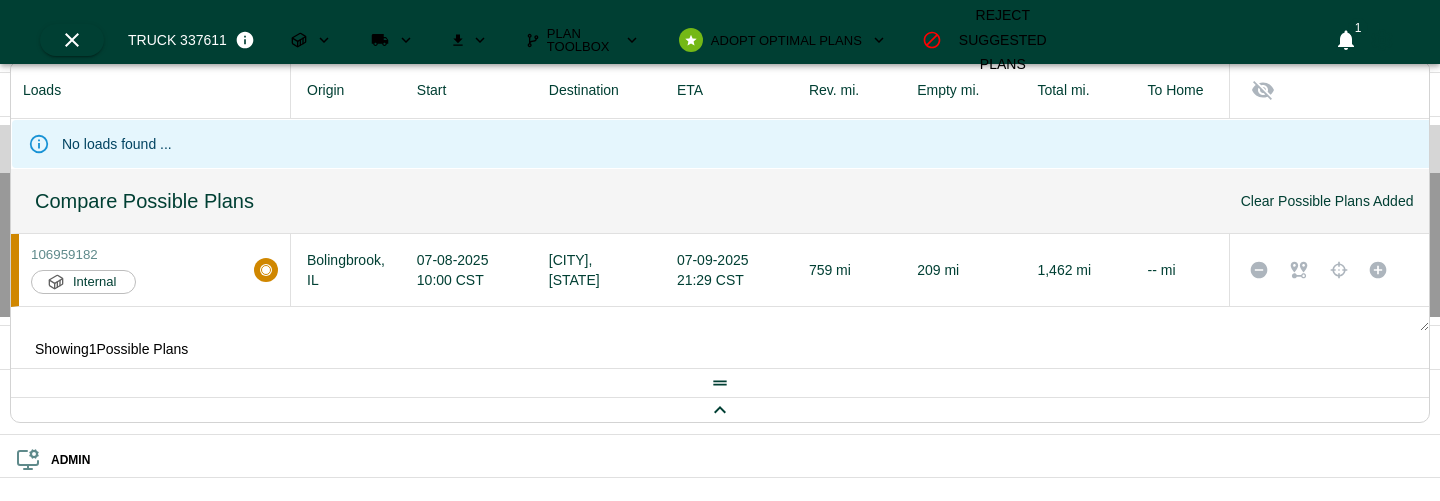 scroll, scrollTop: 8318, scrollLeft: 0, axis: vertical 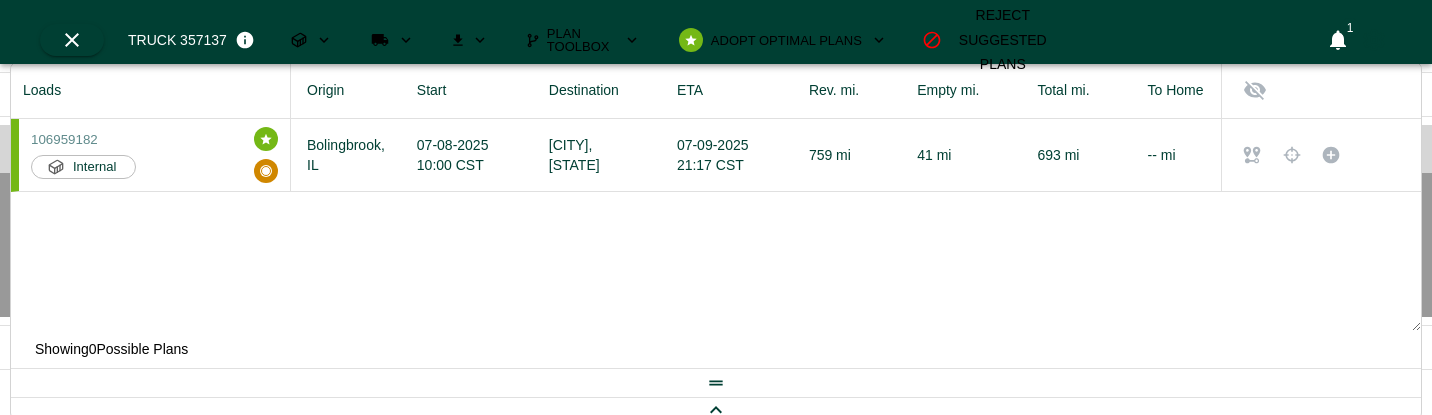 click on "Adopt Optimal Plans" at bounding box center [782, 40] 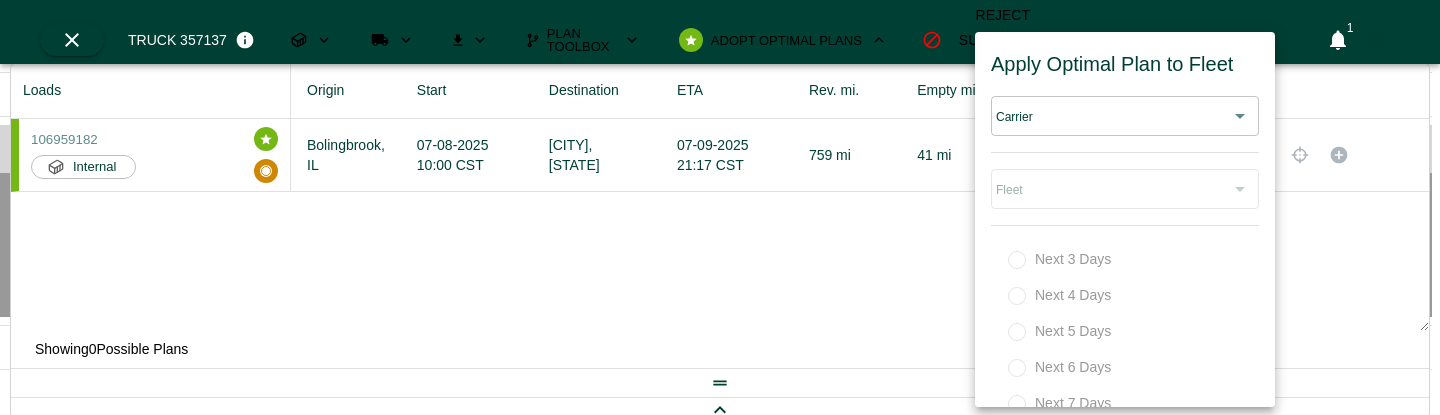 click on "OPS Fleet Planning Freight Track & Trace Analytics System Health ADMIN Logout Fleet List 42 trucks 1 ​ ​ [NUMBER] Hogan 0 Possible Plan s OffDuty Driver [FIRST] [LAST] None Revenue MPH $6.45 Total Miles 2004 Empty Miles 1362 Loaded Miles 642 PTA 07-07-2025 at 09:15 [NUMBER] Hogan 0 Possible Plan s OffDuty Driver [FIRST] [LAST] None Revenue MPH $0.00 Total Miles 0 Empty Miles 0 Loaded Miles 0 PTA 07-07-2025 at 09:15 [NUMBER] Hogan 0 Possible Plan s OffDuty Driver [FIRST] [LAST] None Revenue MPH $20.50 Total Miles 3595 Empty Miles 790 Loaded Miles 2805 PTA 07-07-2025 at 09:15 [NUMBER] Hogan 0 Possible Plan s OffDuty Driver [FIRST] [LAST] None Revenue MPH $31.46 Total Miles 933 Empty Miles 0 Loaded Miles 933 PTA 07-07-2025 at 09:15 [NUMBER] Hogan 0 Possible Plan s OffDuty Driver [FIRST] [LAST] None Revenue MPH $26.35 Total Miles 856 Empty Miles 0 Loaded Miles 856 PTA 07-07-2025 at 09:15 [NUMBER] Hogan 7 Possible Plan s OffDuty Driver [FIRST] [LAST] None Revenue MPH $0.00 Total Miles 0 0" at bounding box center [720, 553] 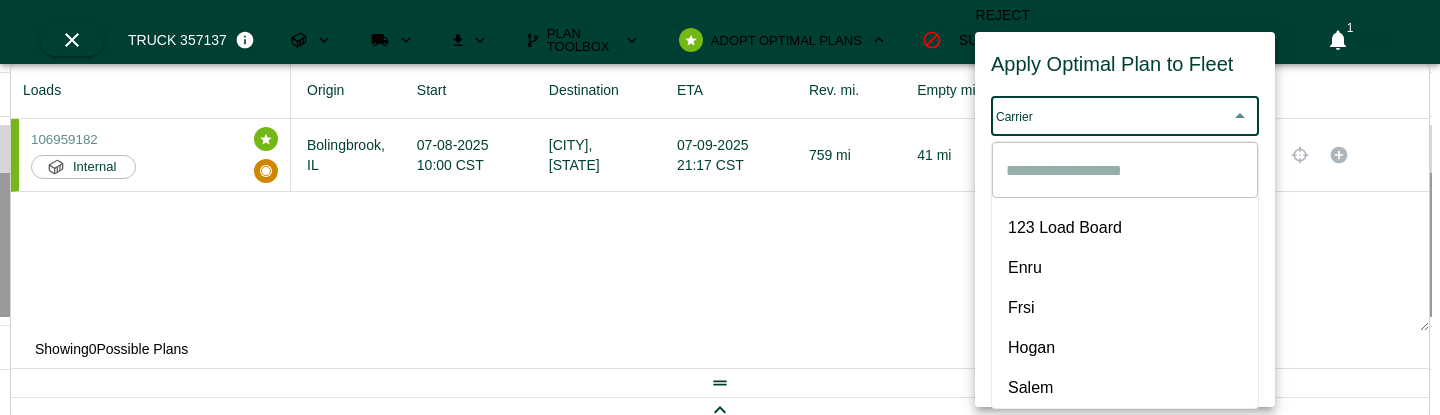 click on "Hogan" at bounding box center (1125, 348) 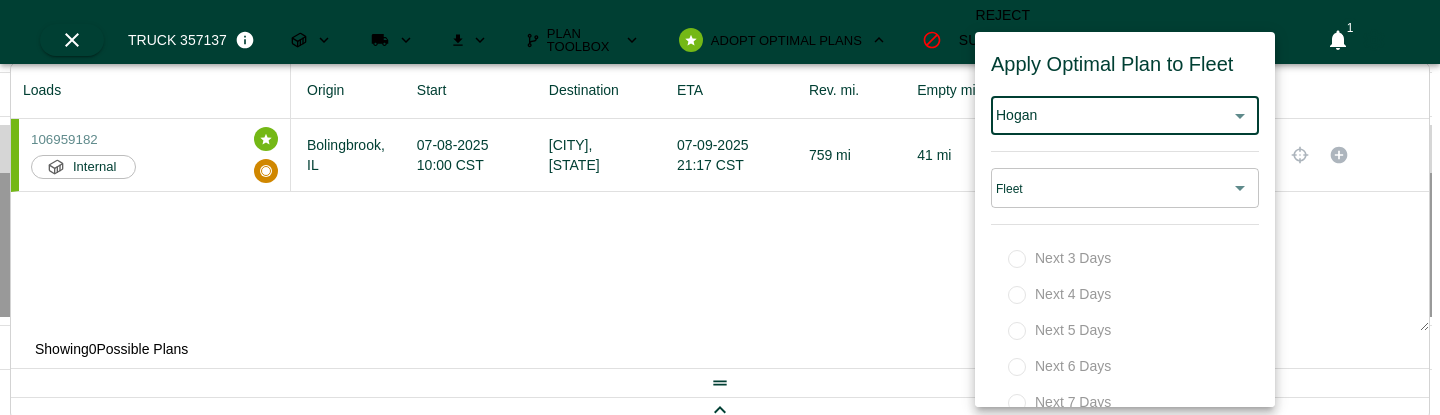 click on "OPS Fleet Planning Freight Track & Trace Analytics System Health ADMIN Logout Fleet List 42 trucks 1 ​ ​ [NUMBER] Hogan 0 Possible Plan s OffDuty Driver [FIRST] [LAST] None Revenue MPH $6.45 Total Miles 2004 Empty Miles 1362 Loaded Miles 642 PTA 07-07-2025 at 09:15 [NUMBER] Hogan 0 Possible Plan s OffDuty Driver [FIRST] [LAST] None Revenue MPH $0.00 Total Miles 0 Empty Miles 0 Loaded Miles 0 PTA 07-07-2025 at 09:15 [NUMBER] Hogan 0 Possible Plan s OffDuty Driver [FIRST] [LAST] None Revenue MPH $20.50 Total Miles 3595 Empty Miles 790 Loaded Miles 2805 PTA 07-07-2025 at 09:15 [NUMBER] Hogan 0 Possible Plan s OffDuty Driver [FIRST] [LAST] None Revenue MPH $31.46 Total Miles 933 Empty Miles 0 Loaded Miles 933 PTA 07-07-2025 at 09:15 [NUMBER] Hogan 0 Possible Plan s OffDuty Driver [FIRST] [LAST] None Revenue MPH $26.35 Total Miles 856 Empty Miles 0 Loaded Miles 856 PTA 07-07-2025 at 09:15 [NUMBER] Hogan 7 Possible Plan s OffDuty Driver [FIRST] [LAST] None Revenue MPH $0.00 Total Miles 0 0" at bounding box center (720, 553) 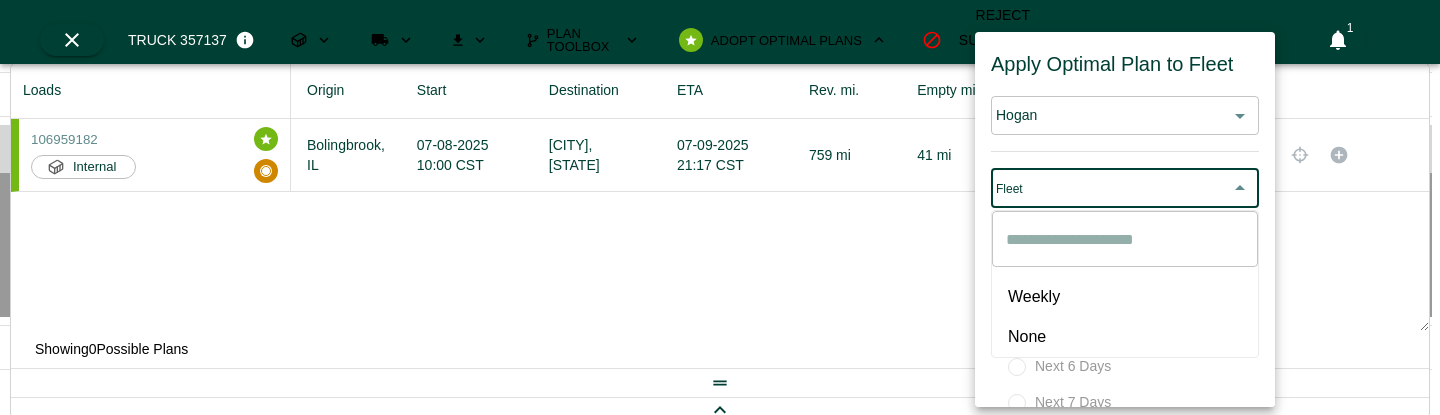 click on "Weekly" at bounding box center [1125, 297] 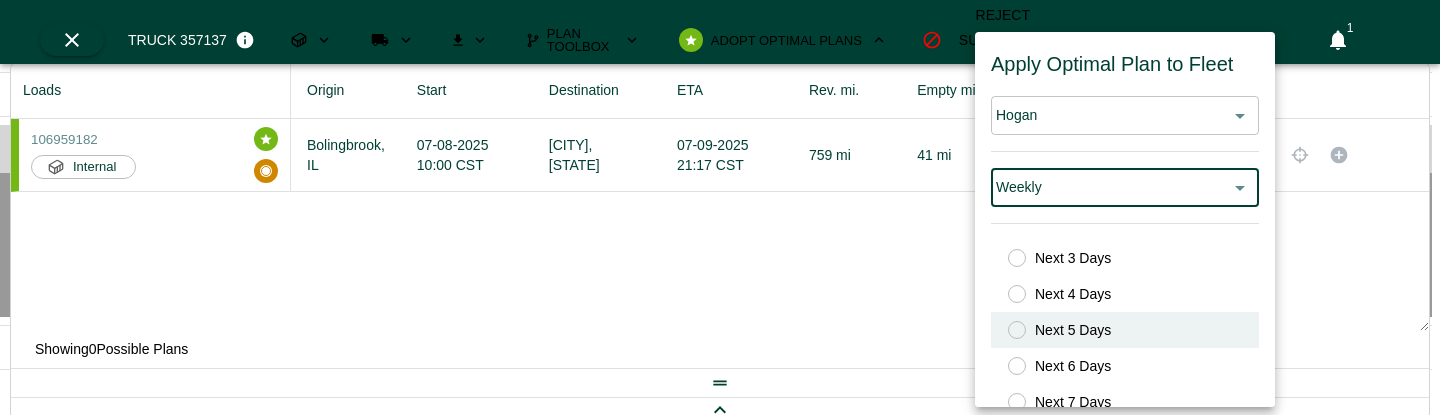 click on "Next 5 Days" at bounding box center [1125, 330] 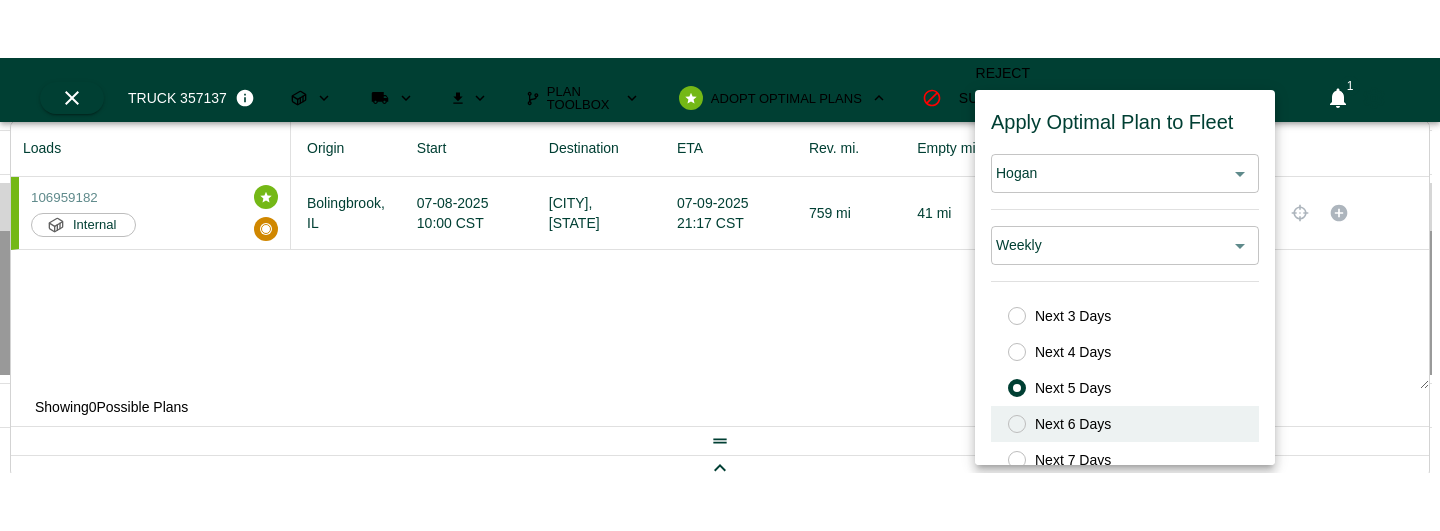 scroll, scrollTop: 9, scrollLeft: 9, axis: both 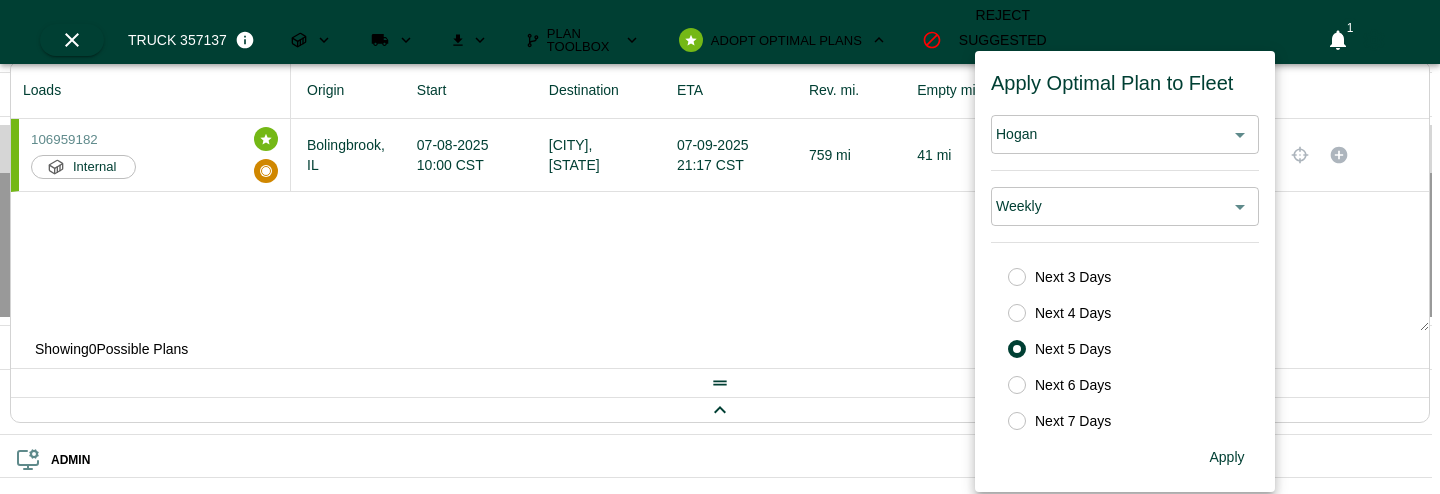 click on "Apply" at bounding box center (1227, 457) 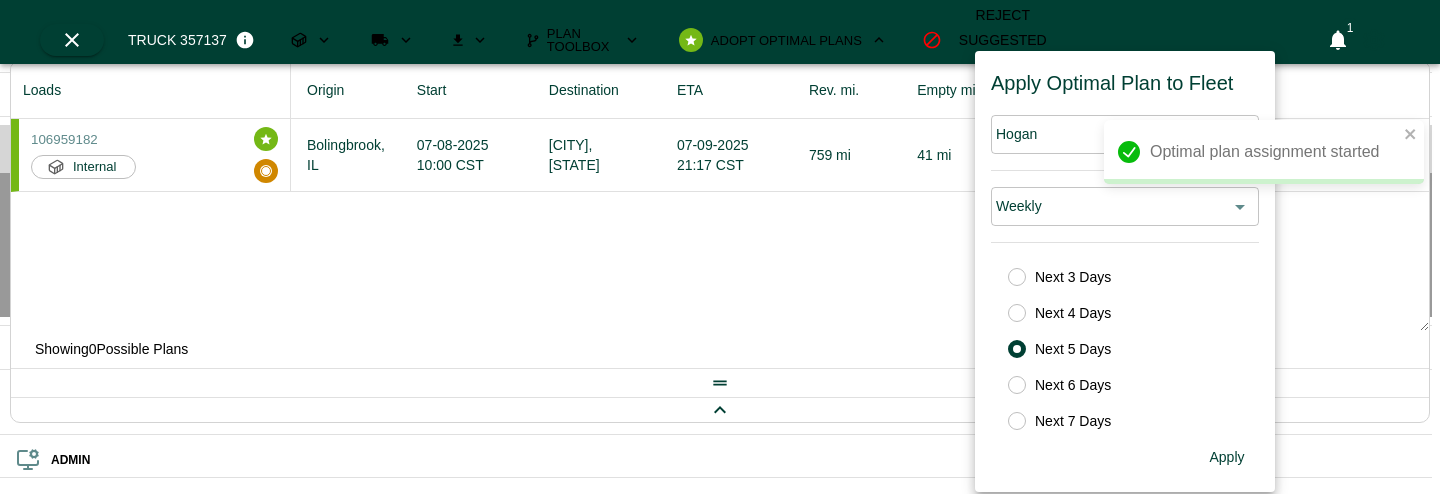 click at bounding box center [720, 247] 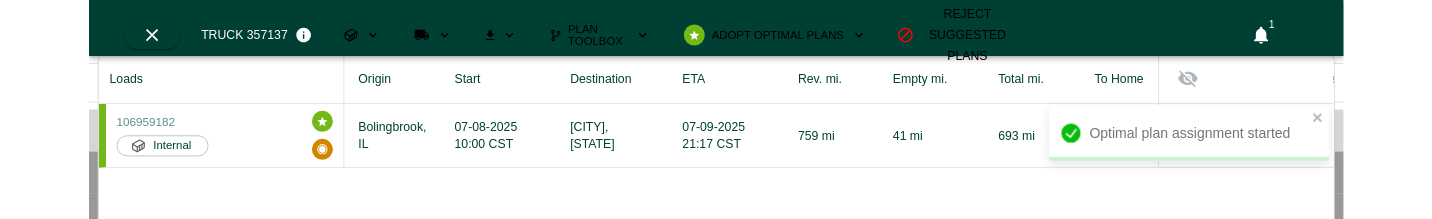 scroll, scrollTop: 191, scrollLeft: 372, axis: both 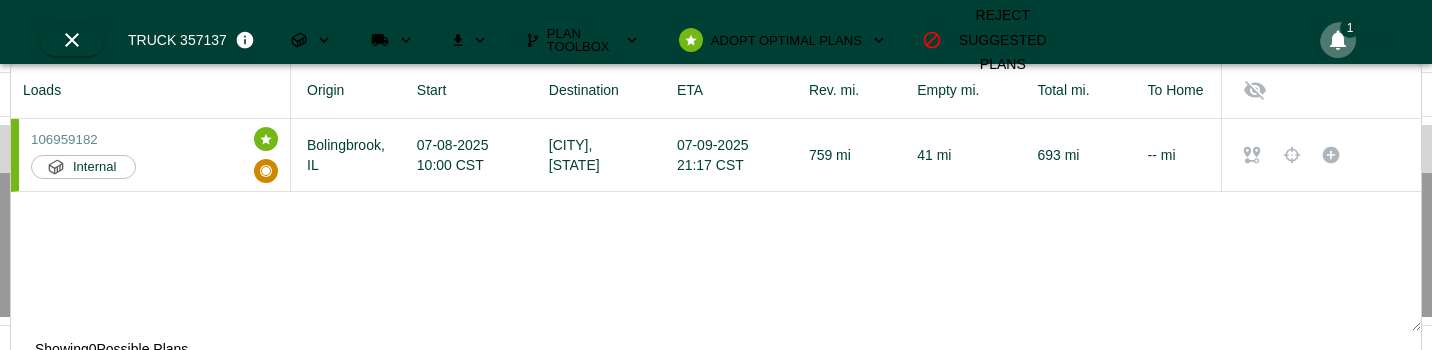 click at bounding box center [1338, 41] 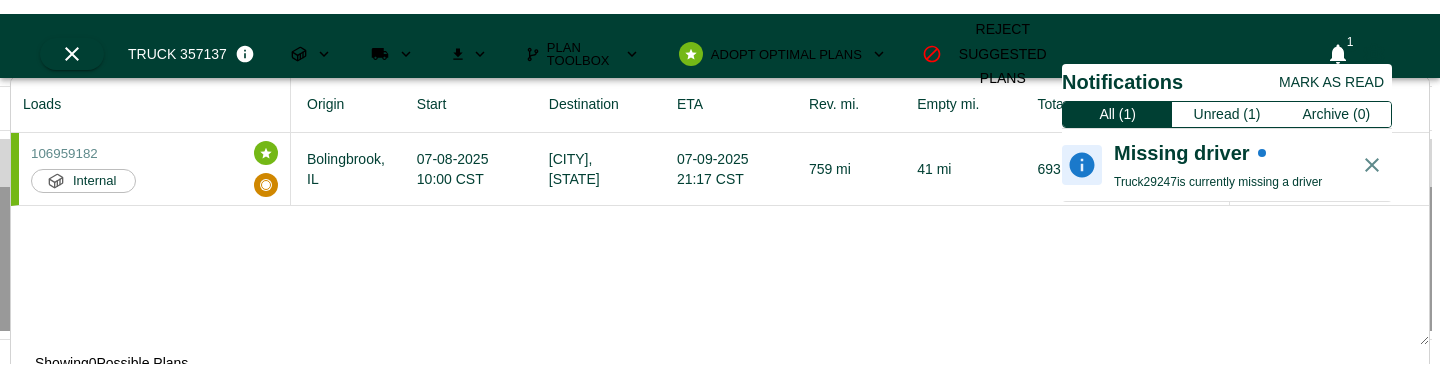 scroll, scrollTop: 0, scrollLeft: 1, axis: horizontal 